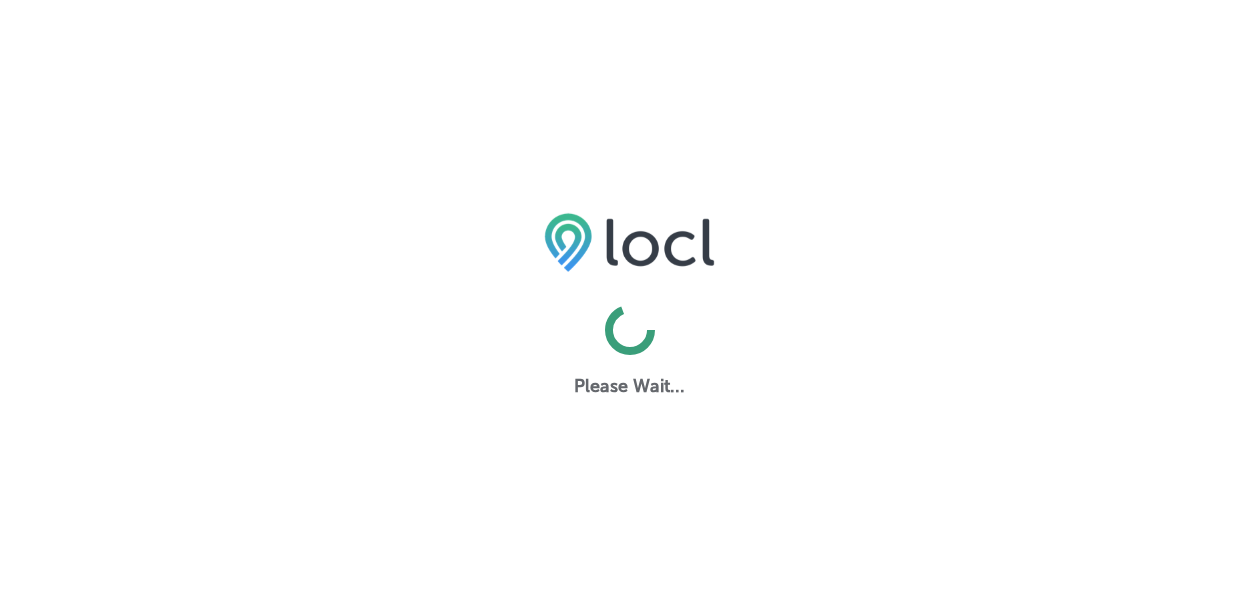 scroll, scrollTop: 0, scrollLeft: 0, axis: both 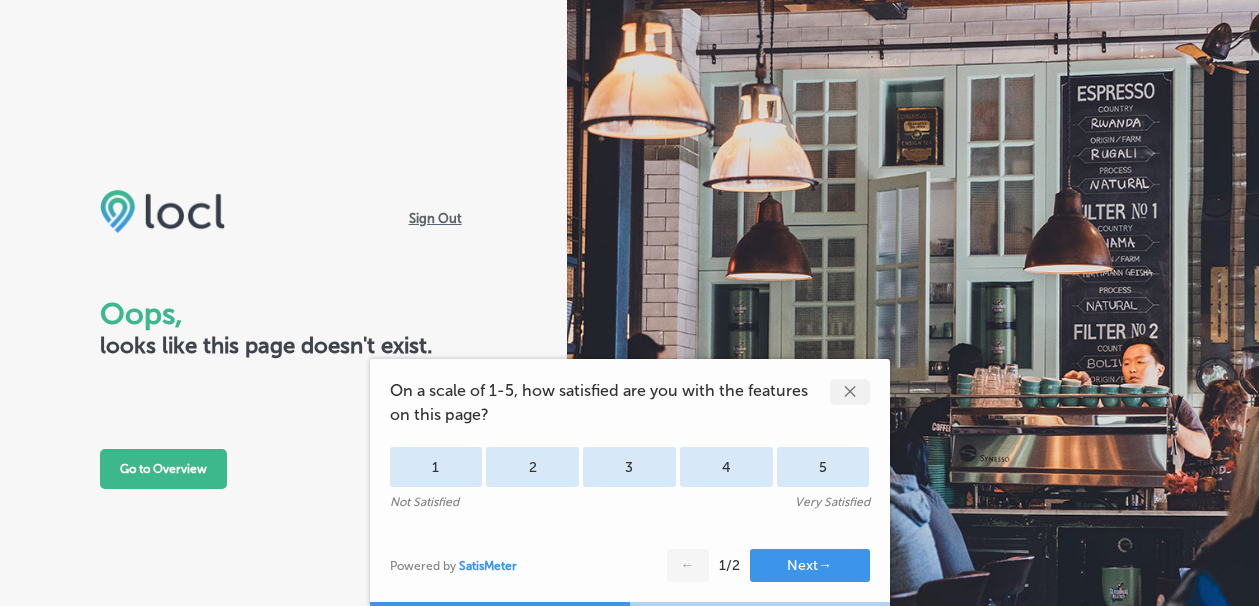 click on "✕" at bounding box center (850, 392) 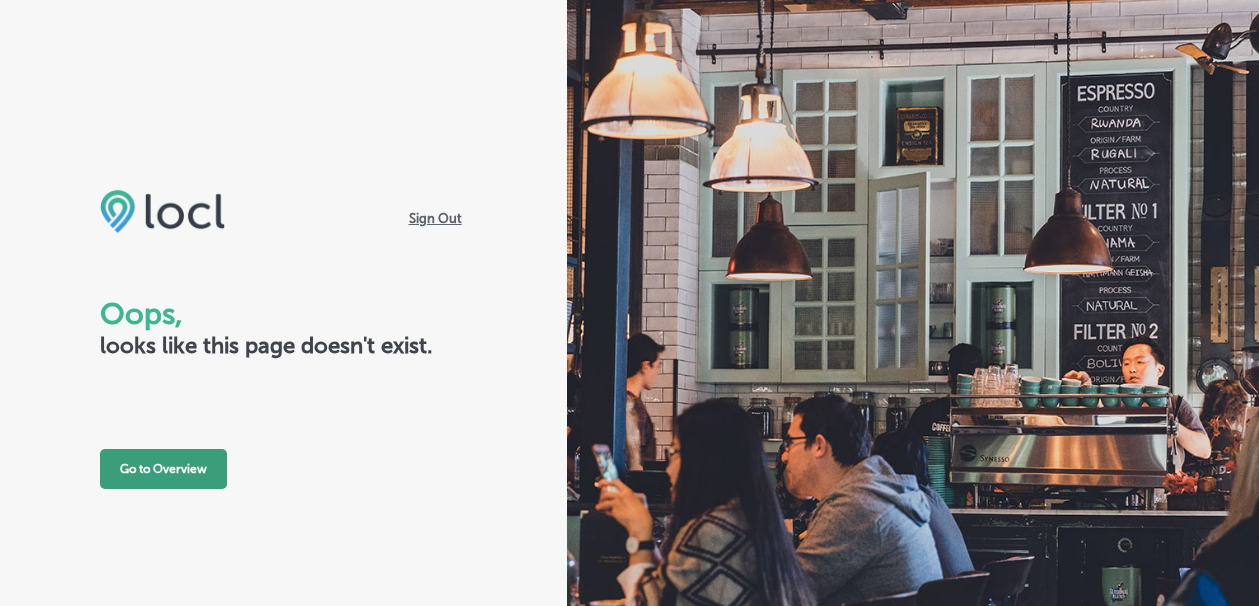 click on "Go to Overview" at bounding box center [163, 469] 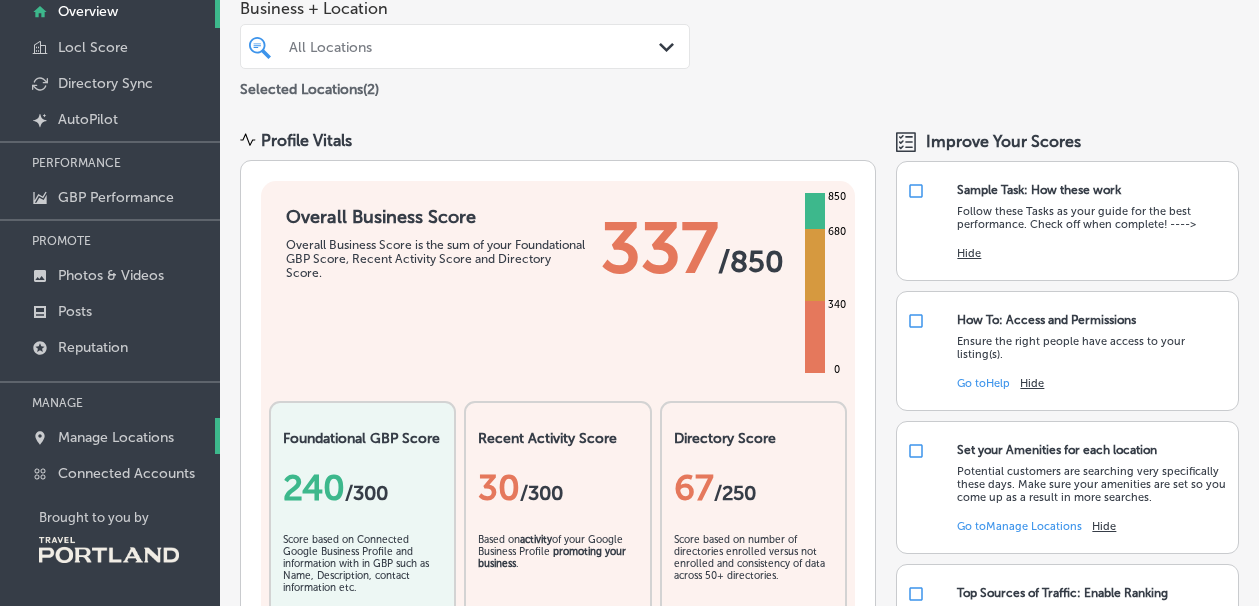 scroll, scrollTop: 136, scrollLeft: 0, axis: vertical 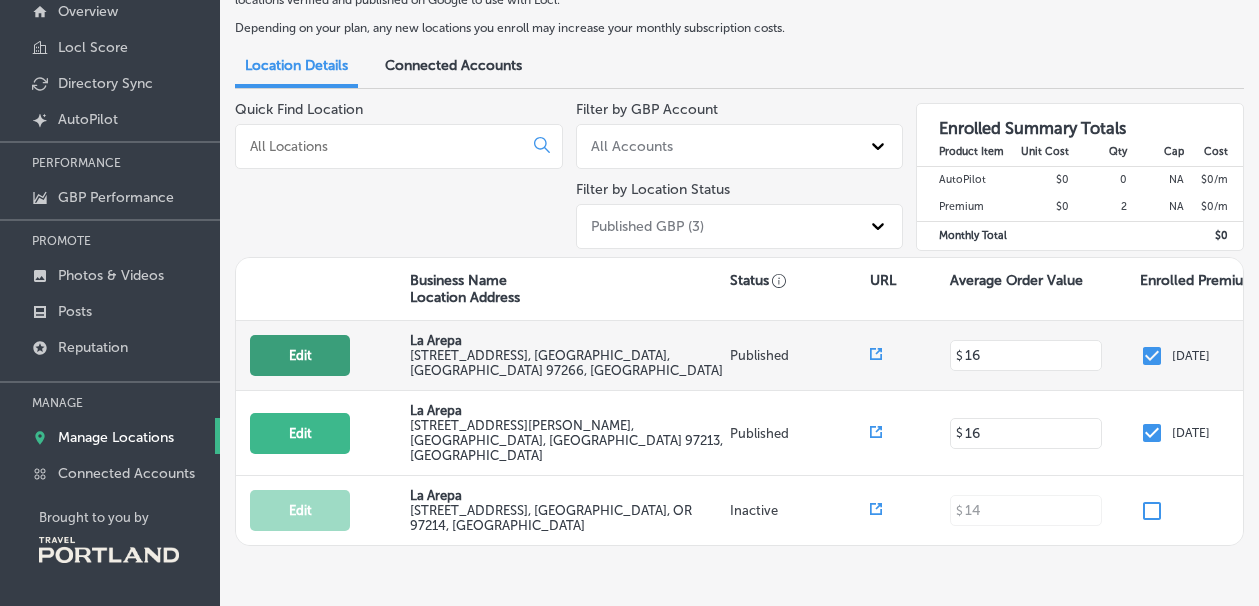click on "Edit" at bounding box center (300, 355) 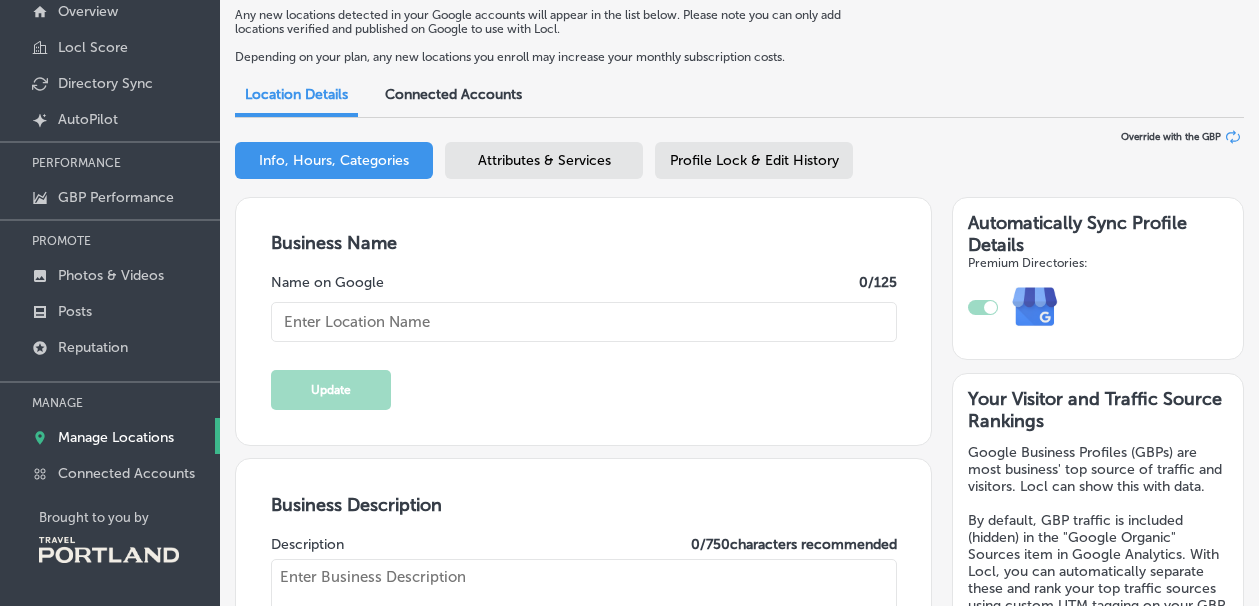 type on "La Arepa" 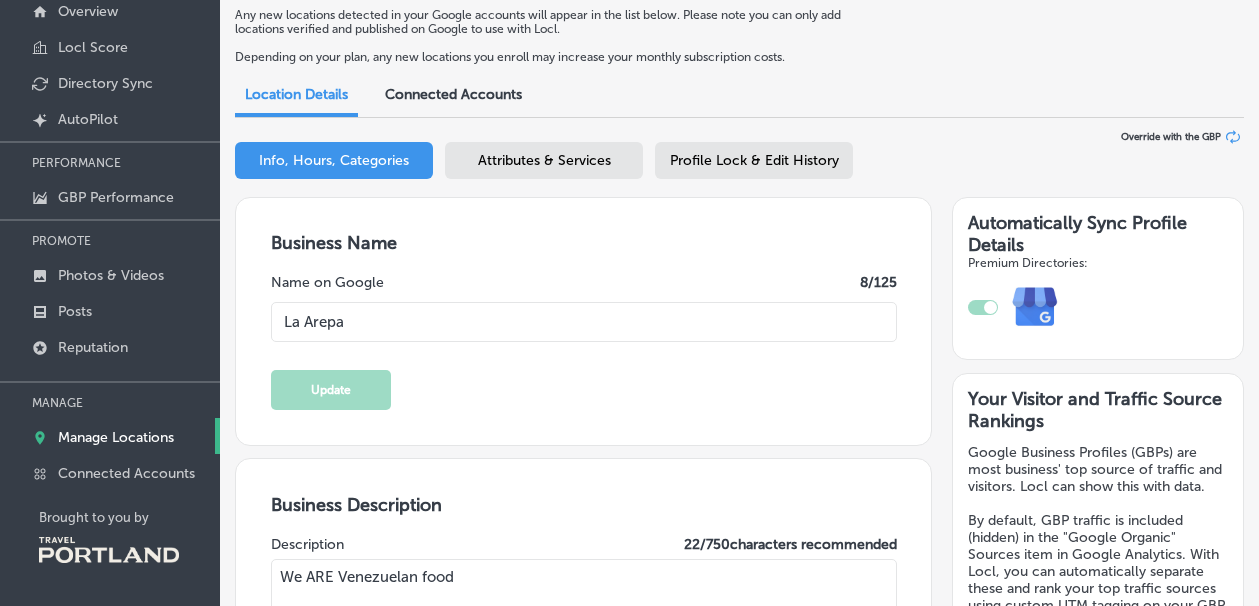 type on "[STREET_ADDRESS]" 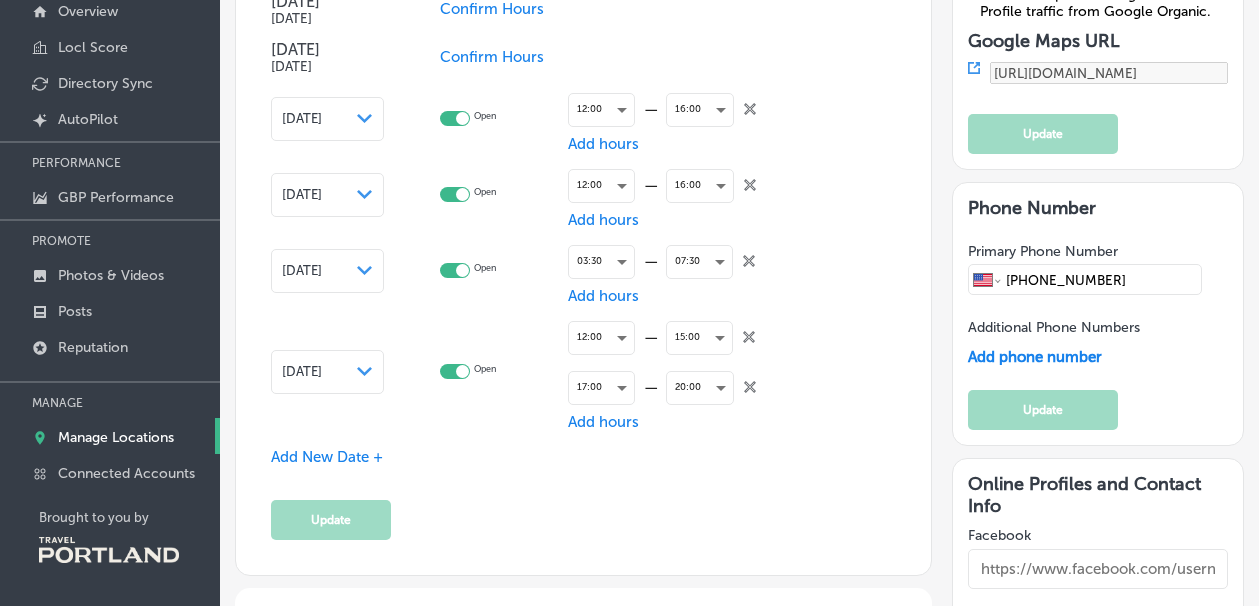 scroll, scrollTop: 2282, scrollLeft: 0, axis: vertical 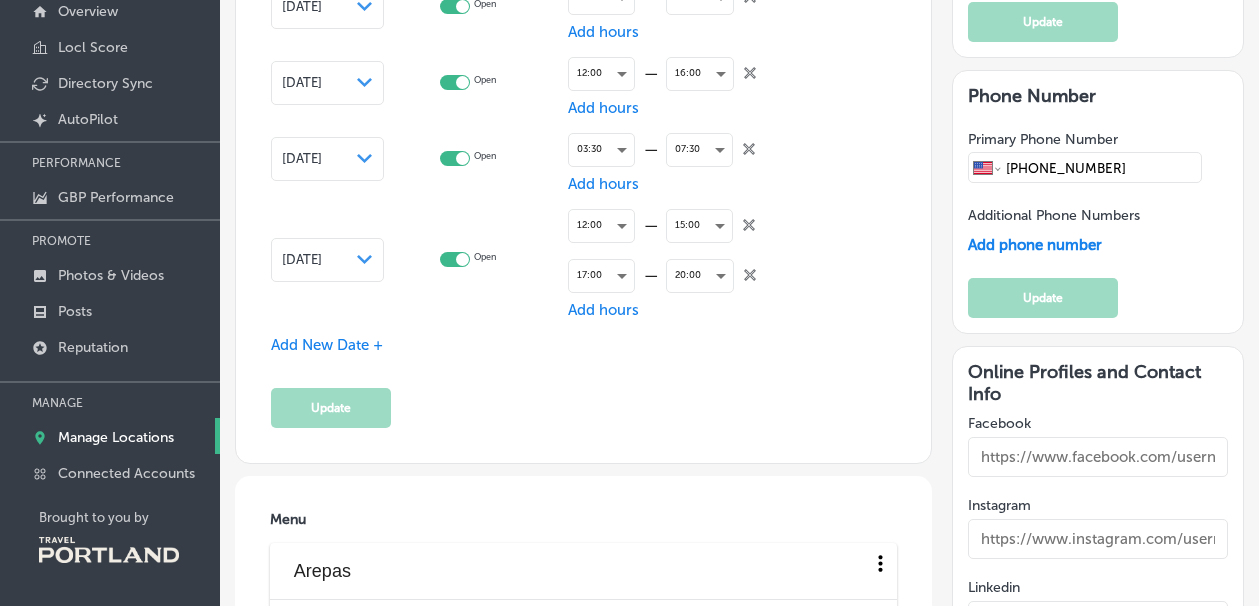 click on "Add New Date +" at bounding box center (327, 345) 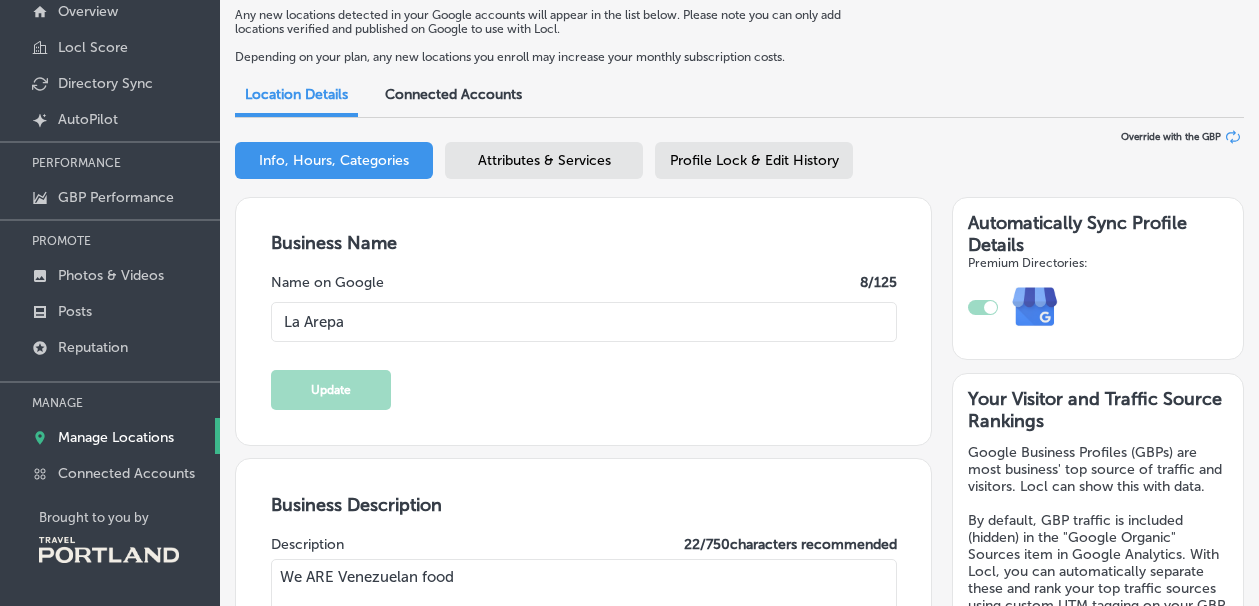 scroll, scrollTop: 0, scrollLeft: 0, axis: both 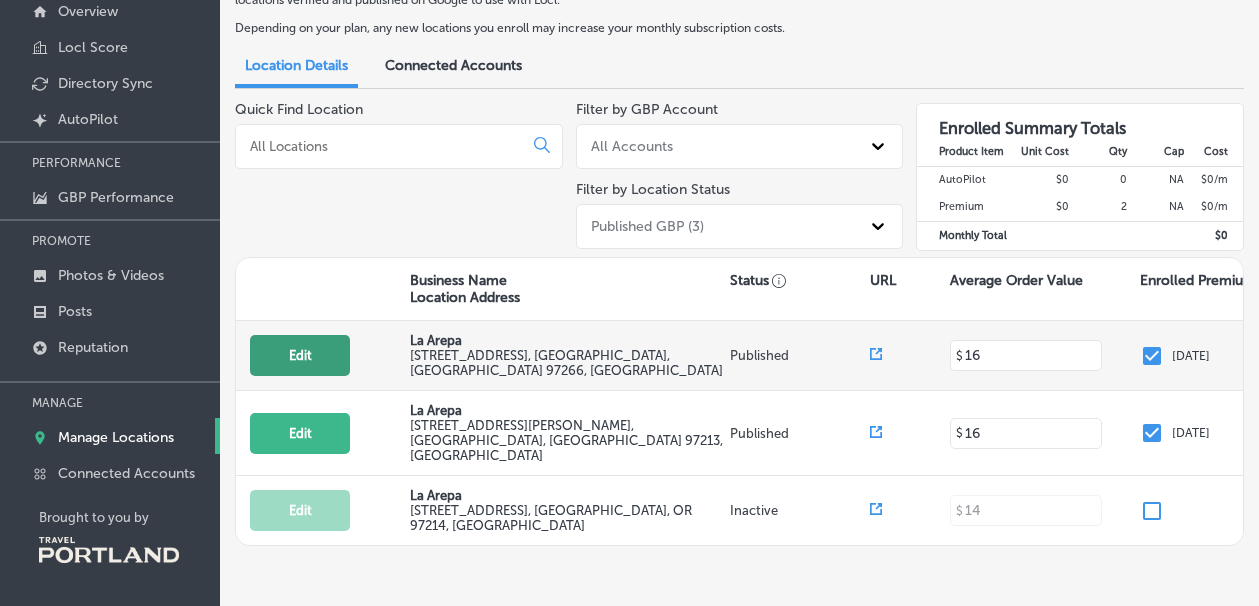 click on "Edit" at bounding box center [300, 355] 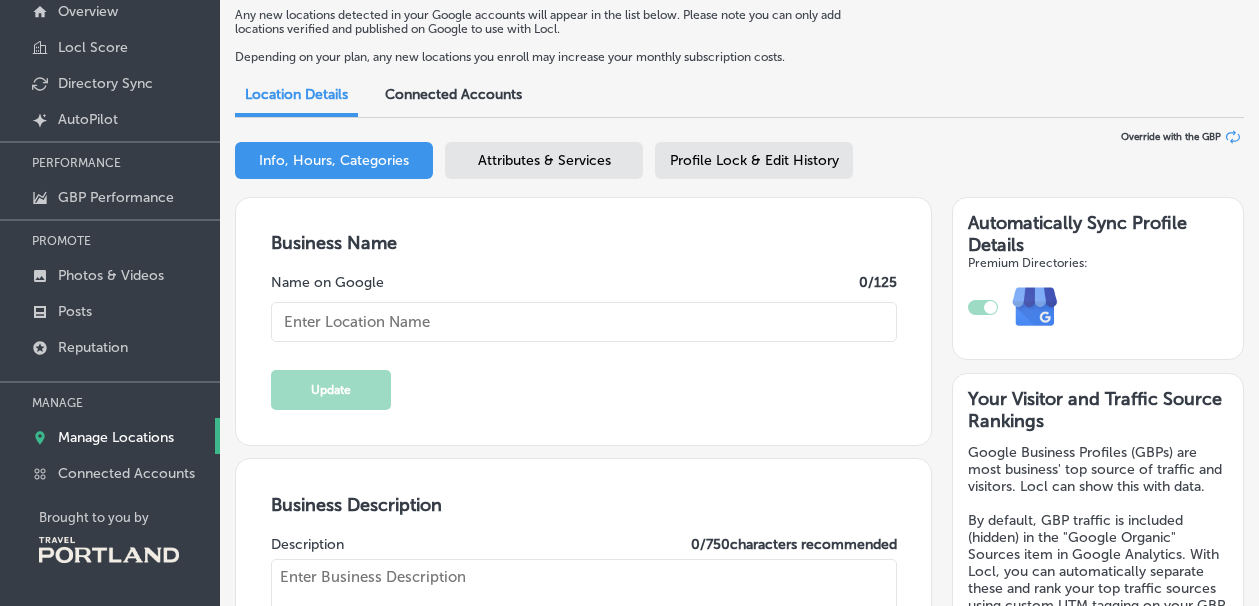 type on "La Arepa" 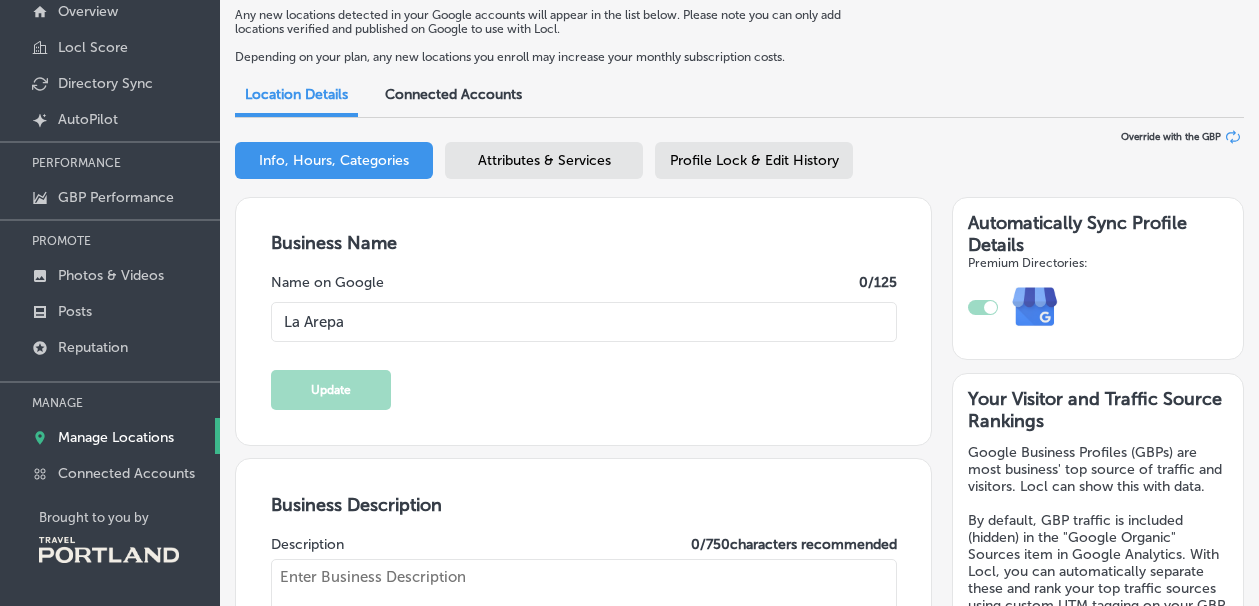type on "We ARE Venezuelan food" 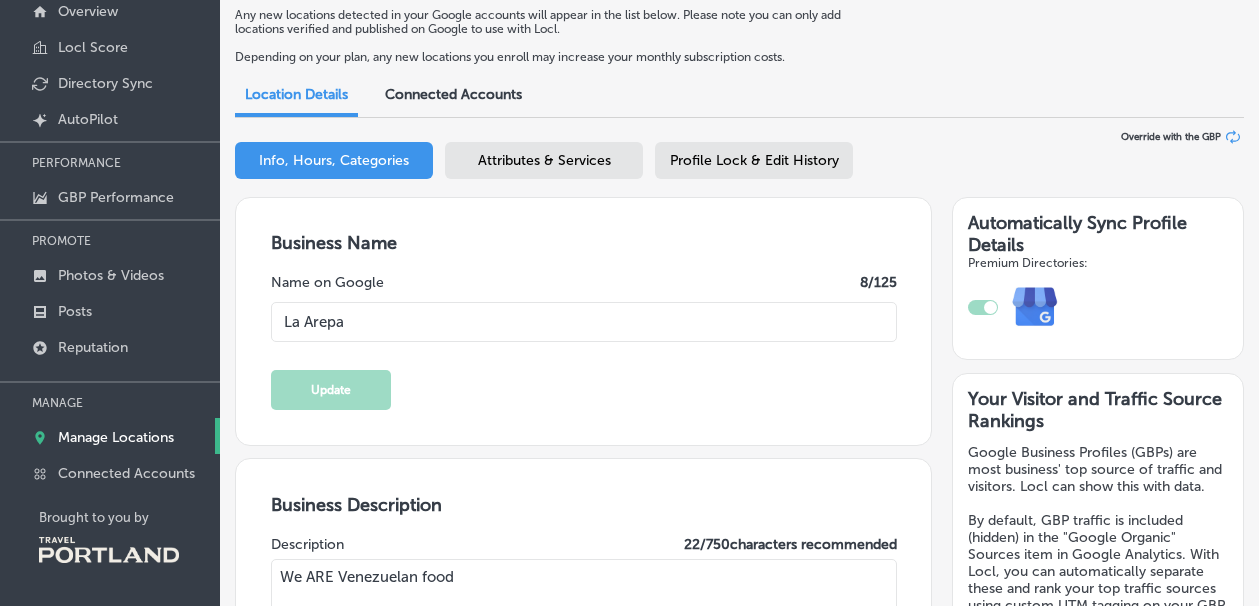 type on "[STREET_ADDRESS]" 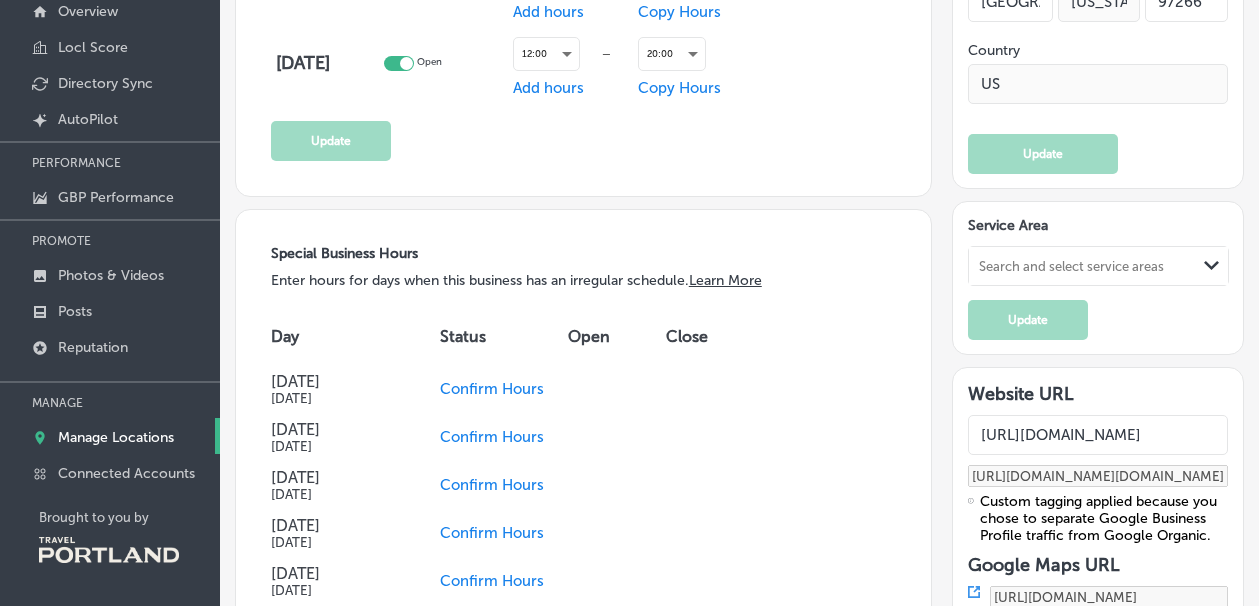 checkbox on "true" 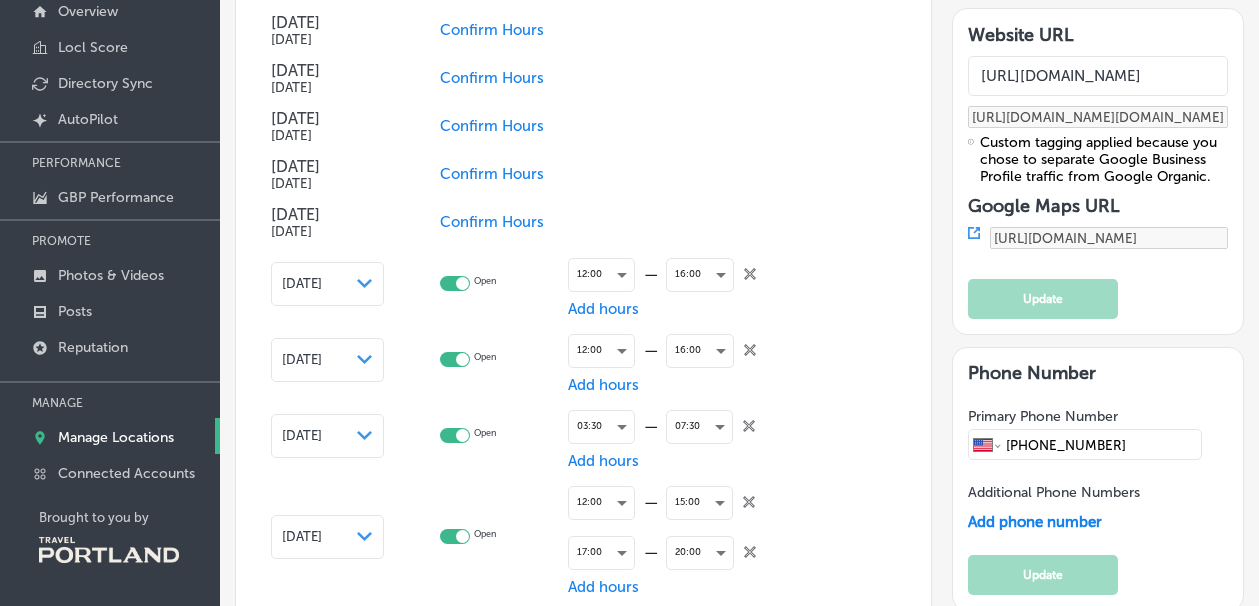 scroll, scrollTop: 2180, scrollLeft: 0, axis: vertical 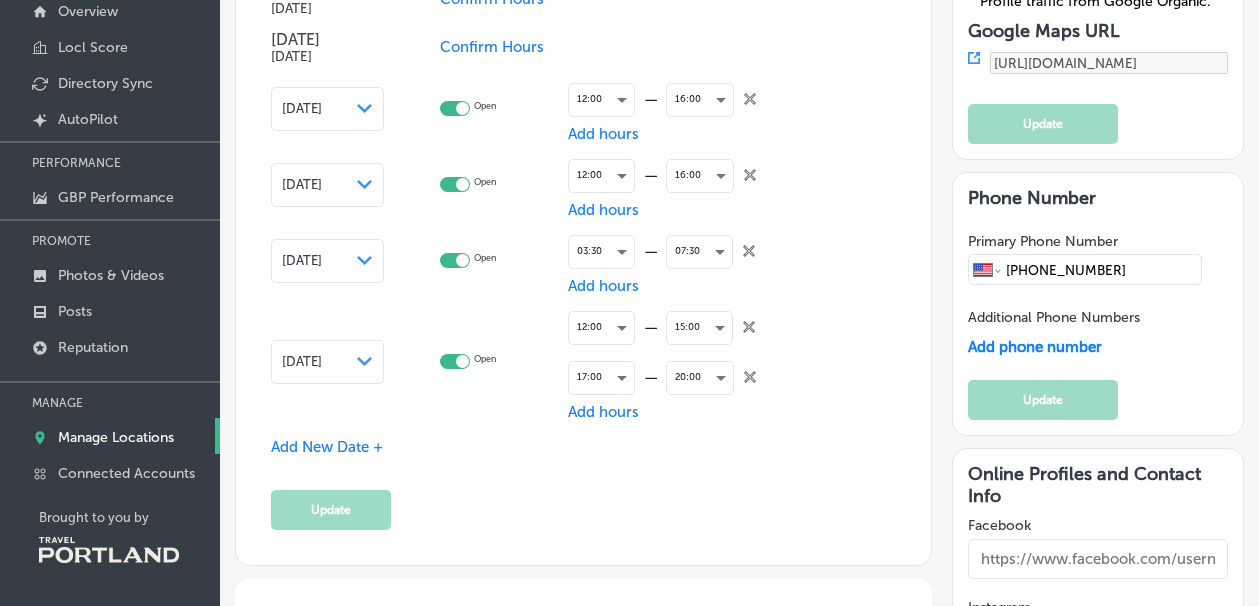 click on "Add New Date +" at bounding box center (327, 447) 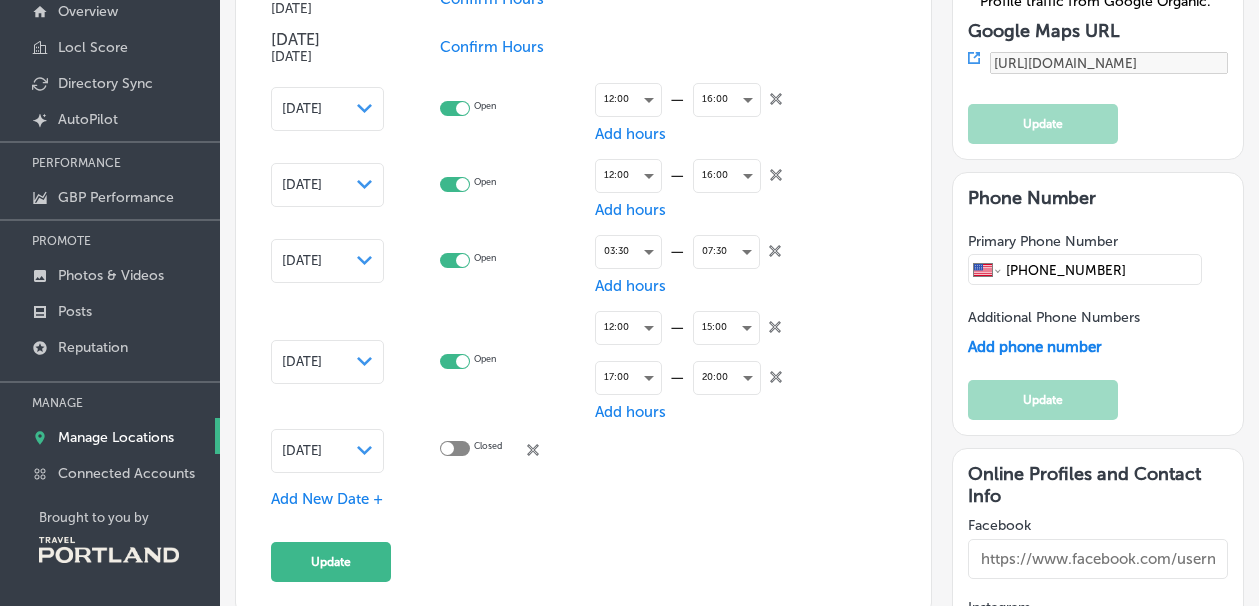 click at bounding box center (455, 448) 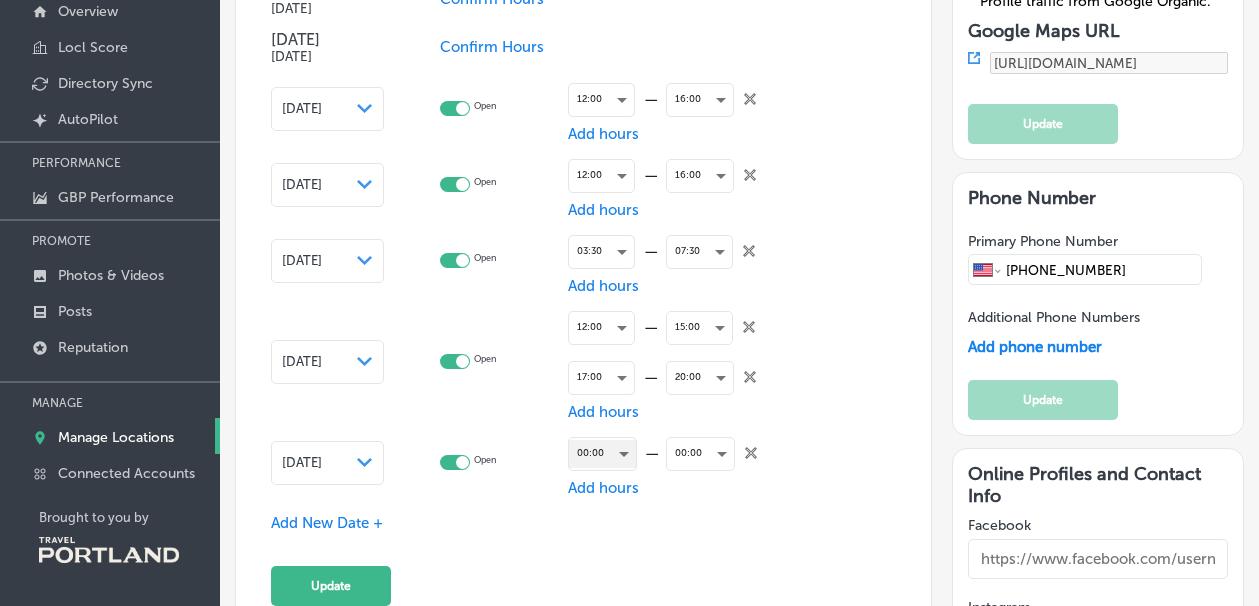 click on "00:00" at bounding box center [602, 453] 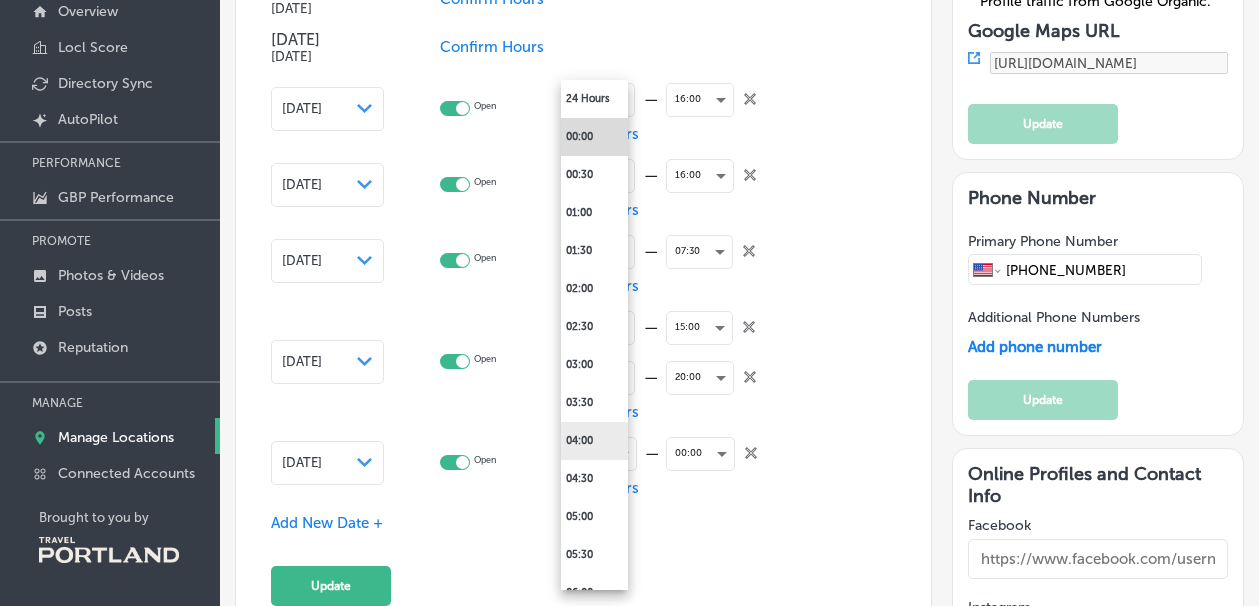 click on "04:00" at bounding box center [594, 441] 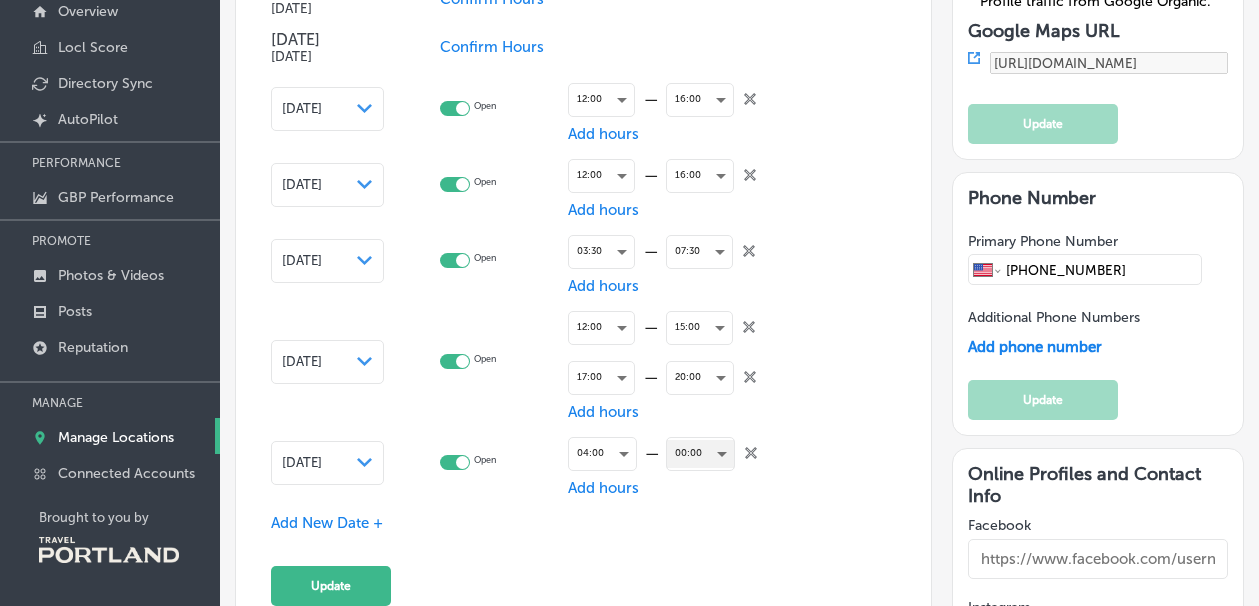 click on "00:00" at bounding box center (700, 453) 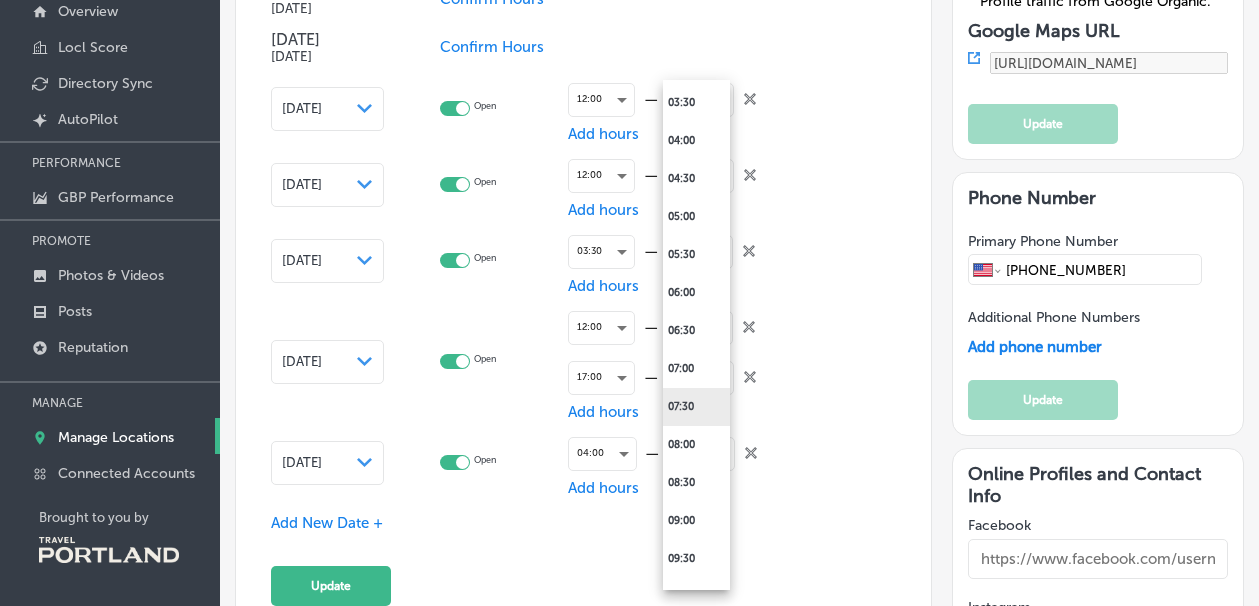 scroll, scrollTop: 306, scrollLeft: 0, axis: vertical 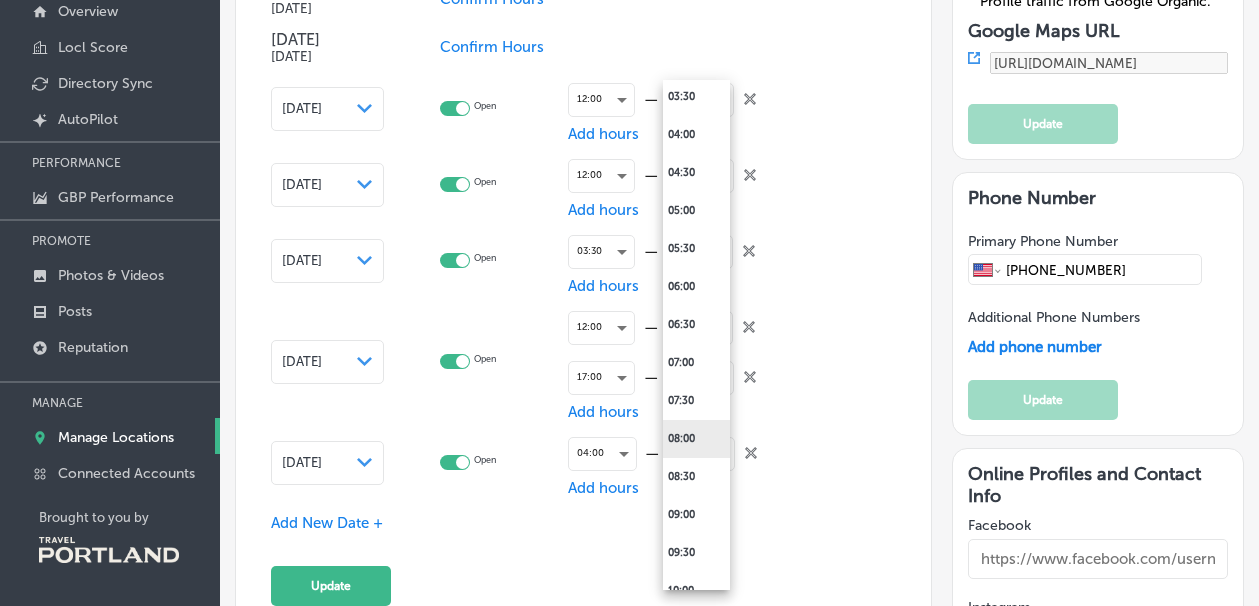 click on "08:00" at bounding box center [696, 439] 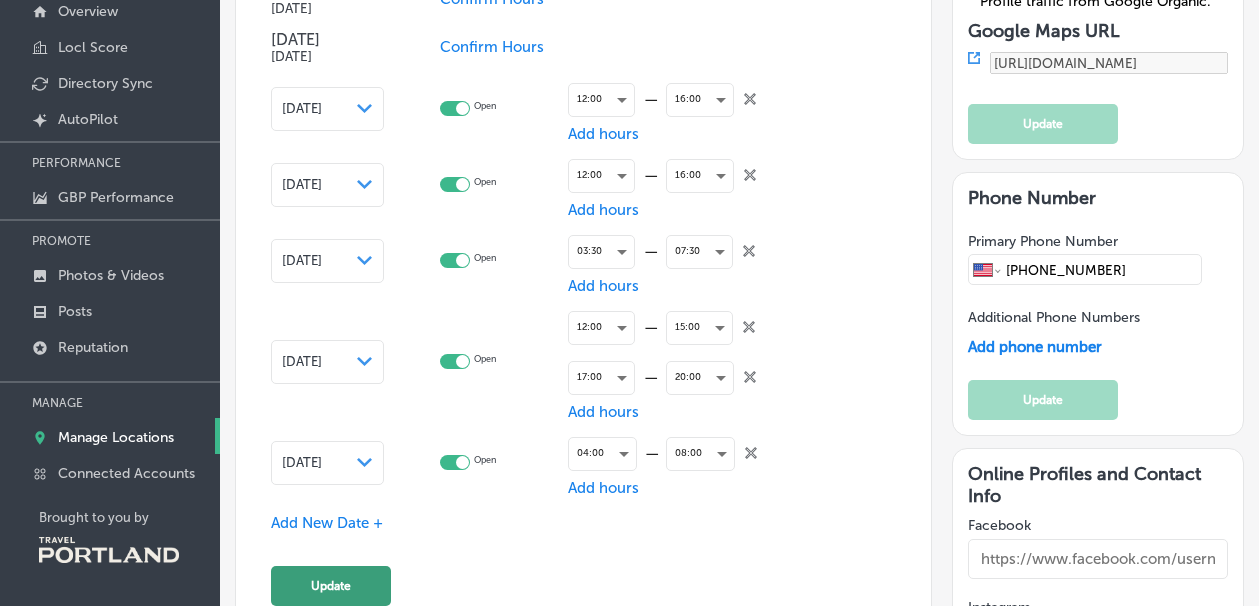 click on "Update" 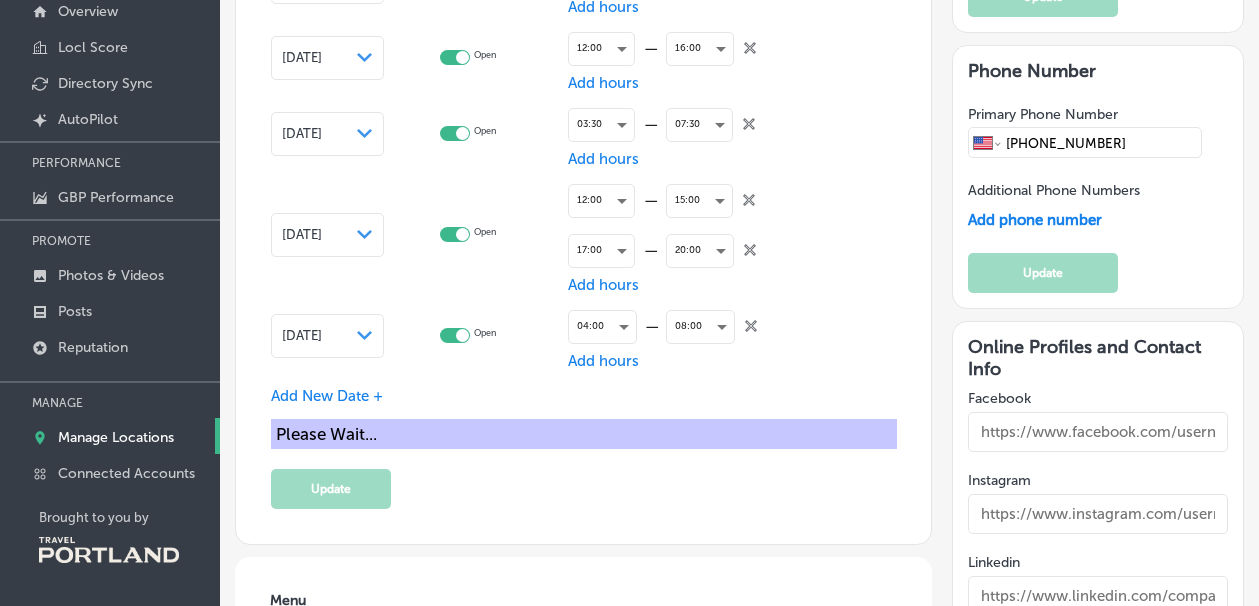 scroll, scrollTop: 2318, scrollLeft: 0, axis: vertical 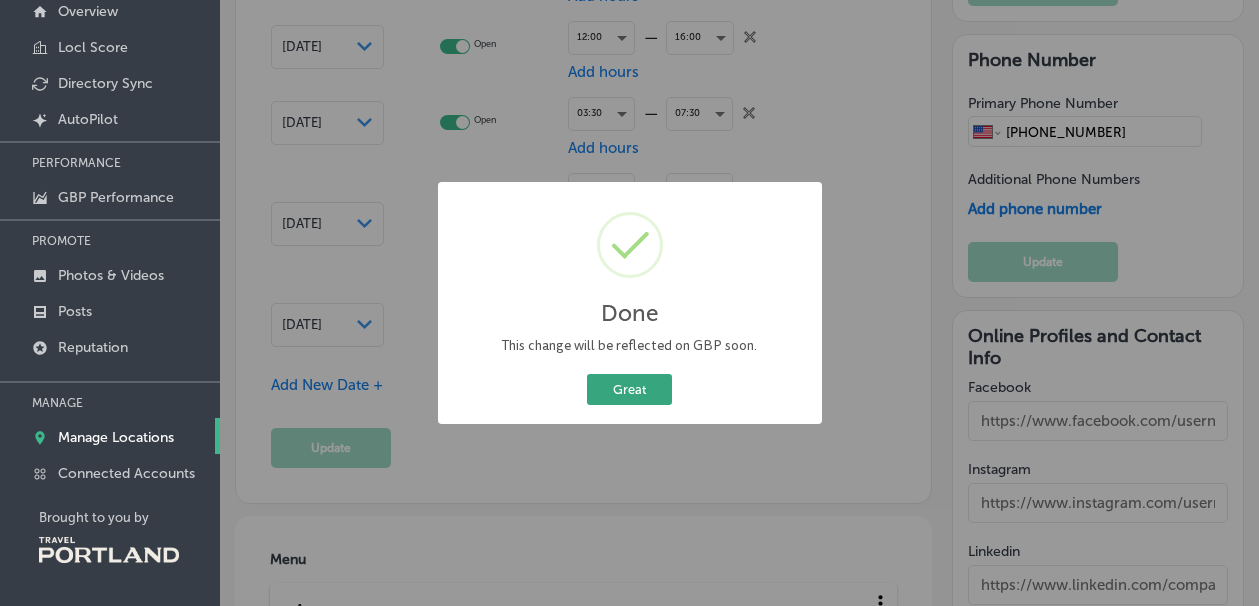 click on "Great" at bounding box center (629, 389) 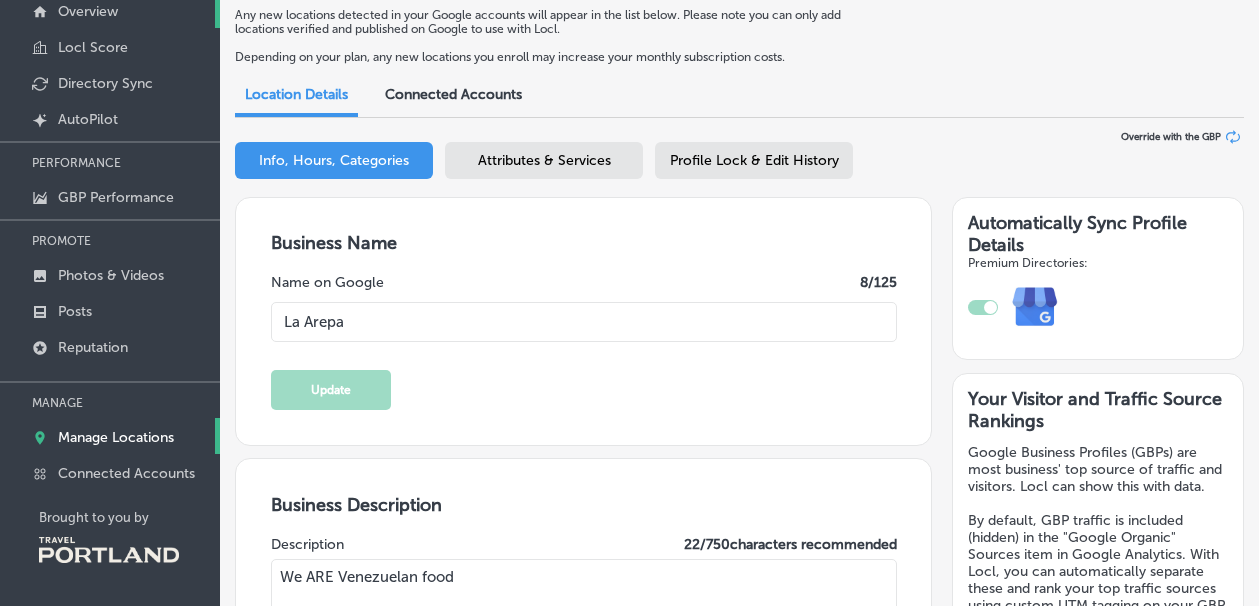 scroll, scrollTop: 0, scrollLeft: 0, axis: both 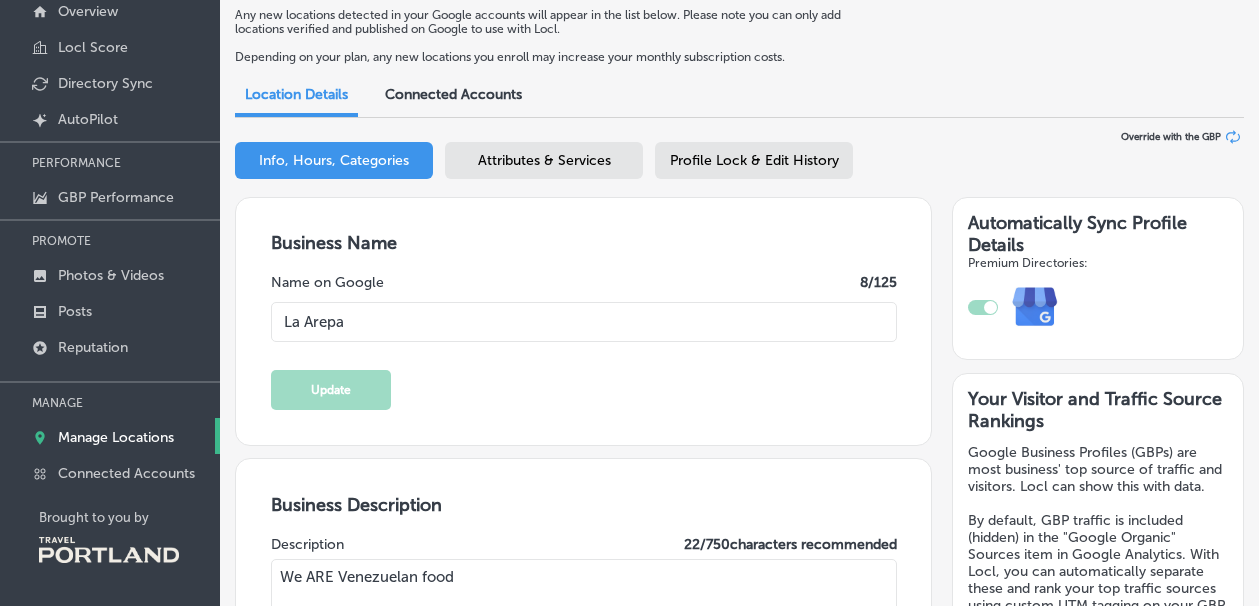 click on "Manage Locations" at bounding box center [116, 437] 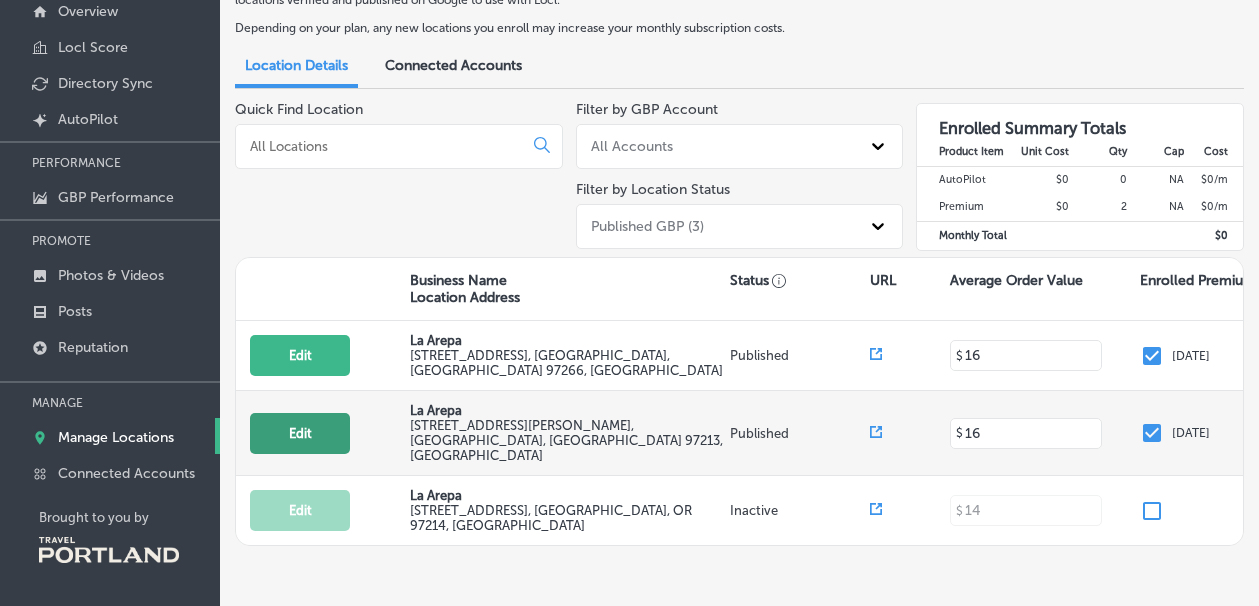 click on "Edit" at bounding box center (300, 433) 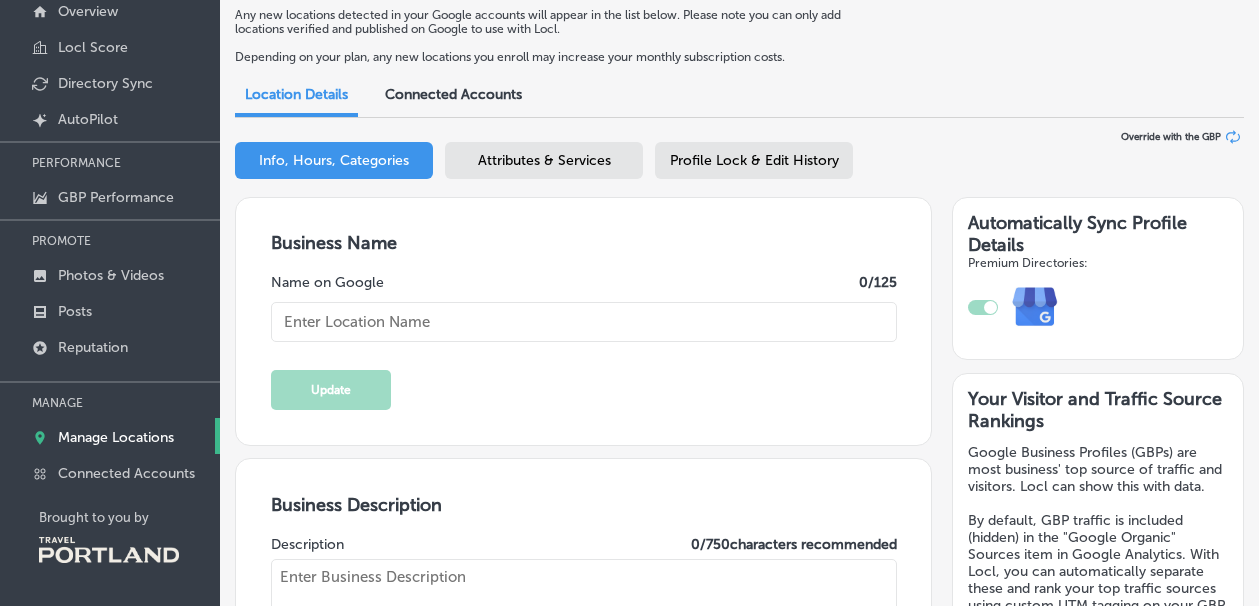 type on "La Arepa" 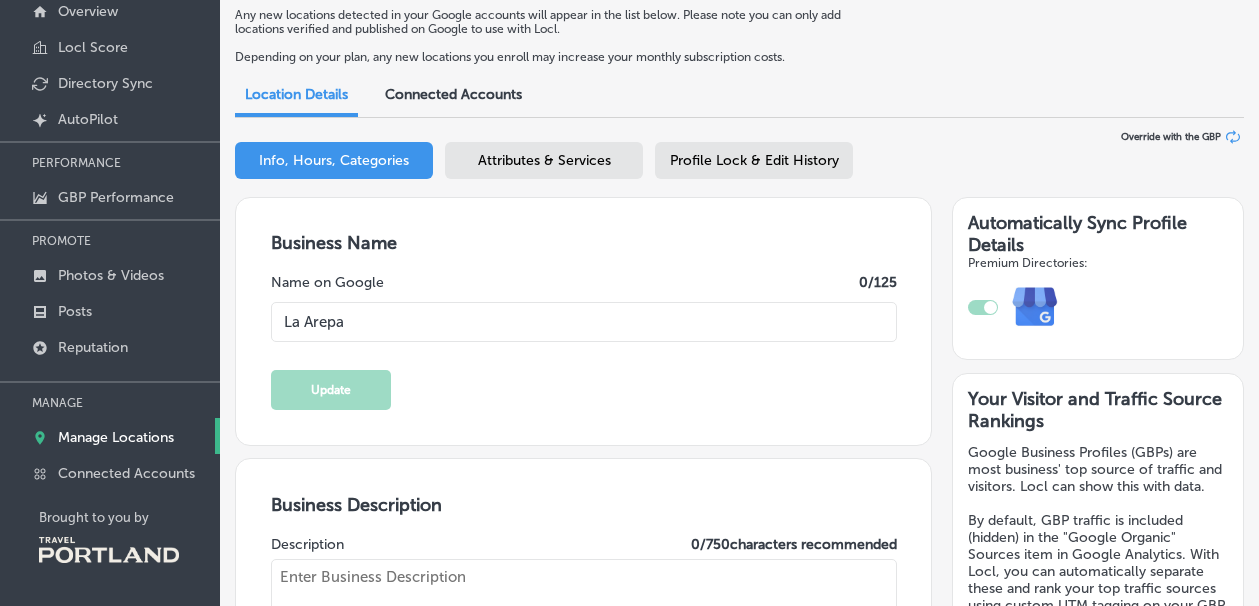 type on "We ARE Venezuelan food, is like home-made food with traditional recipes" 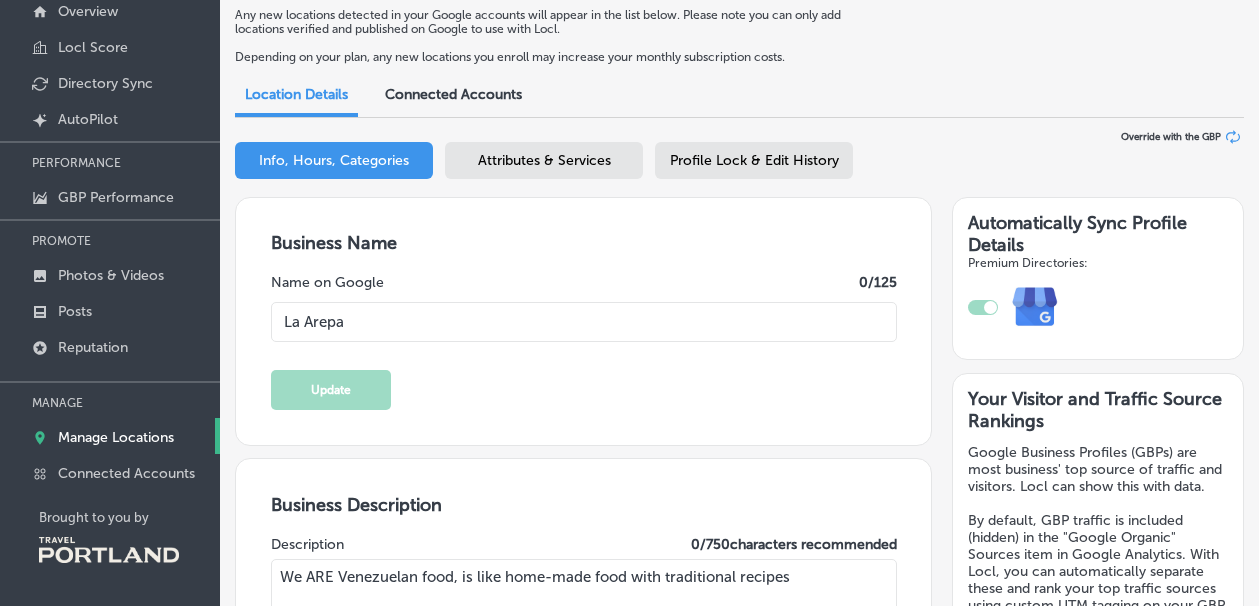 type on "[EMAIL_ADDRESS][DOMAIN_NAME]" 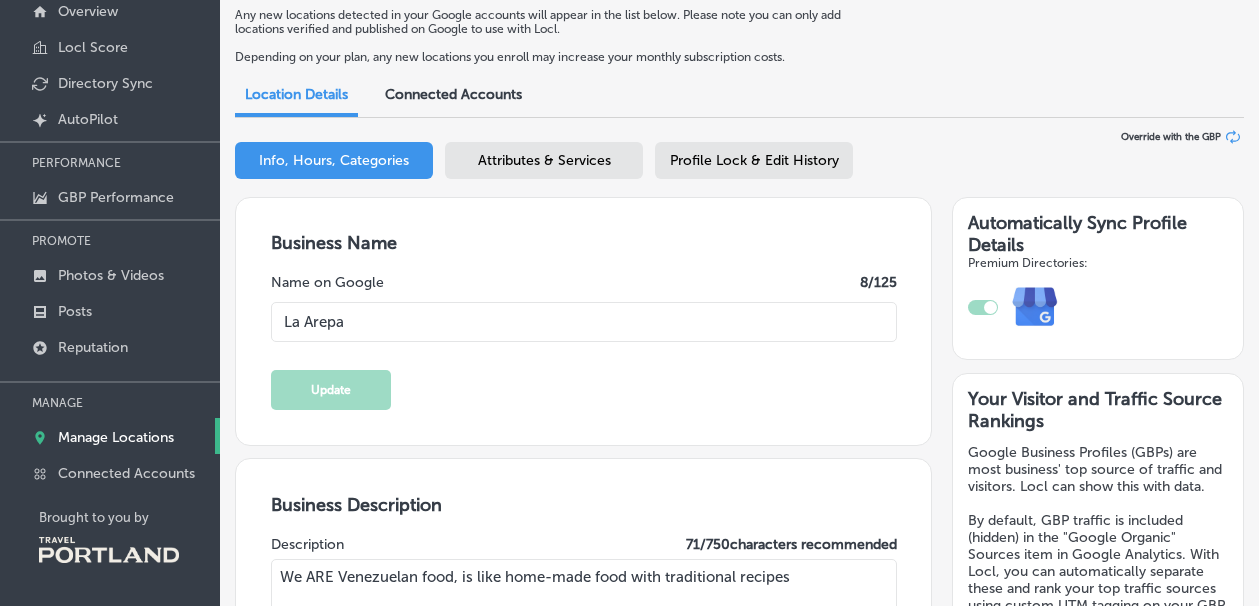 type on "[PHONE_NUMBER]" 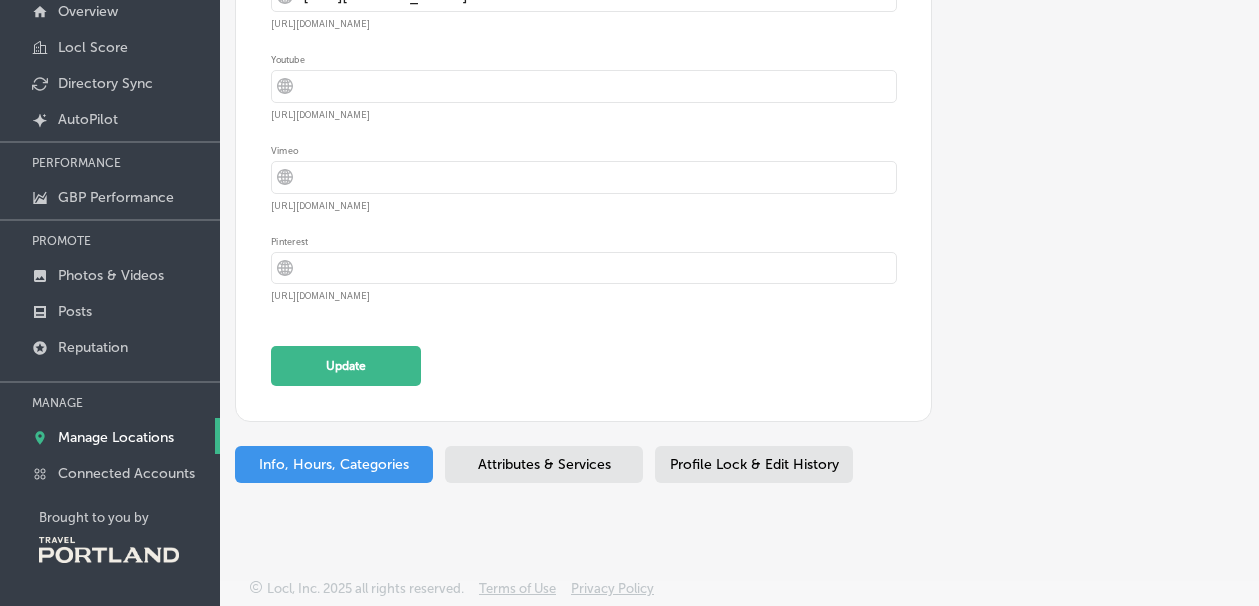 scroll, scrollTop: 7992, scrollLeft: 0, axis: vertical 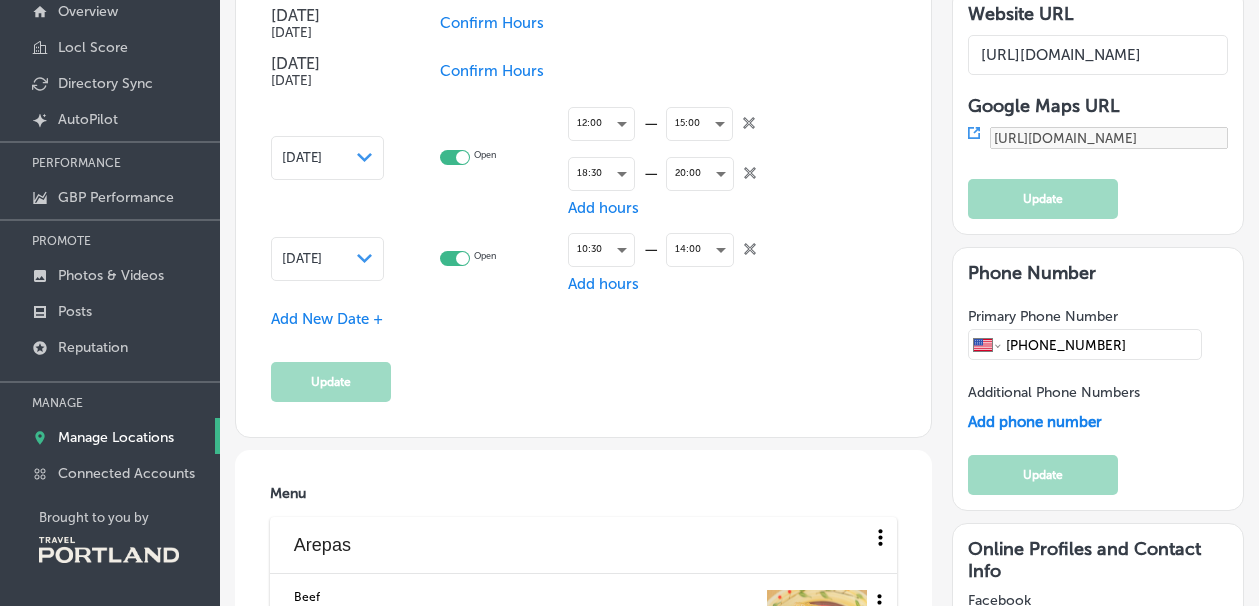 click on "Add New Date +" at bounding box center (327, 319) 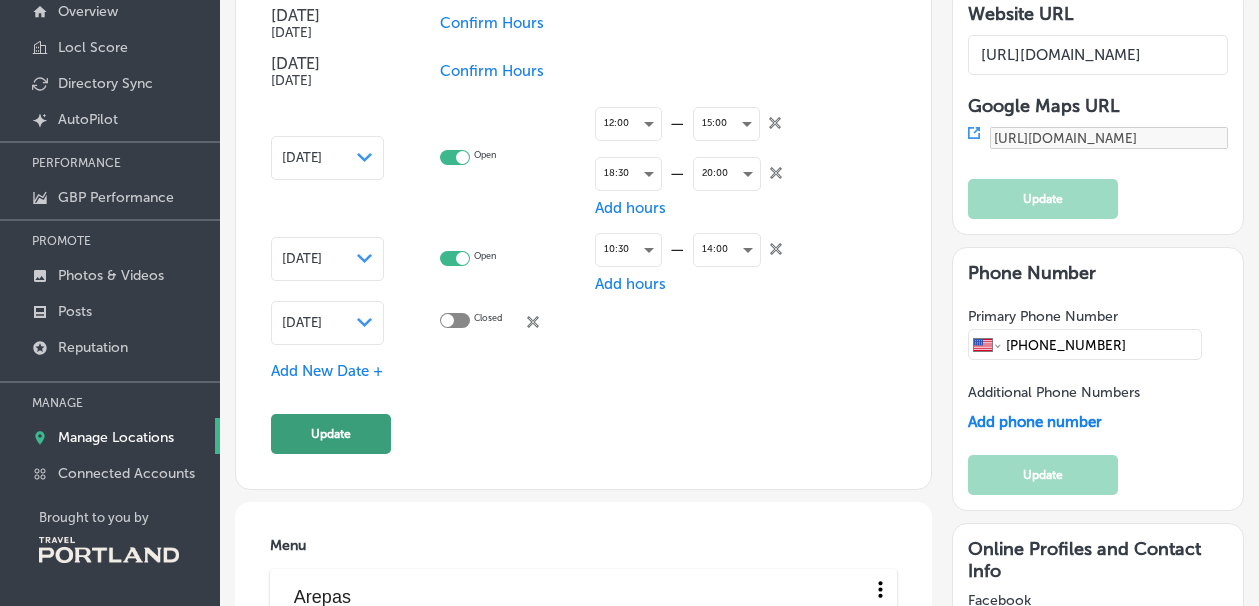 click on "Update" 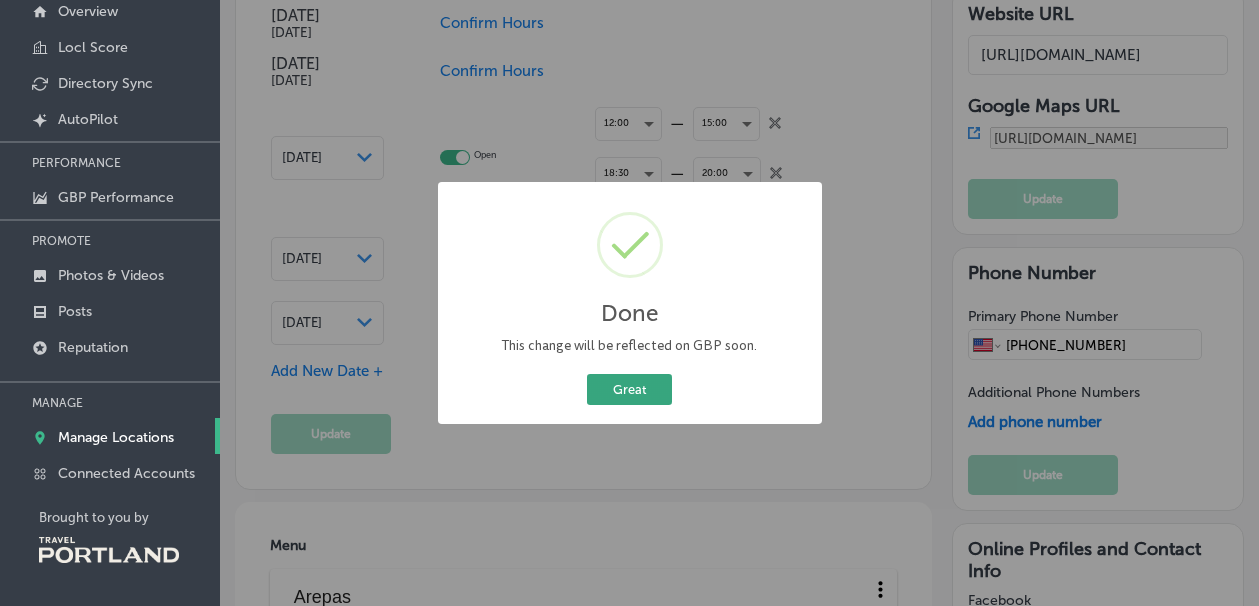 click on "Great" at bounding box center [629, 389] 